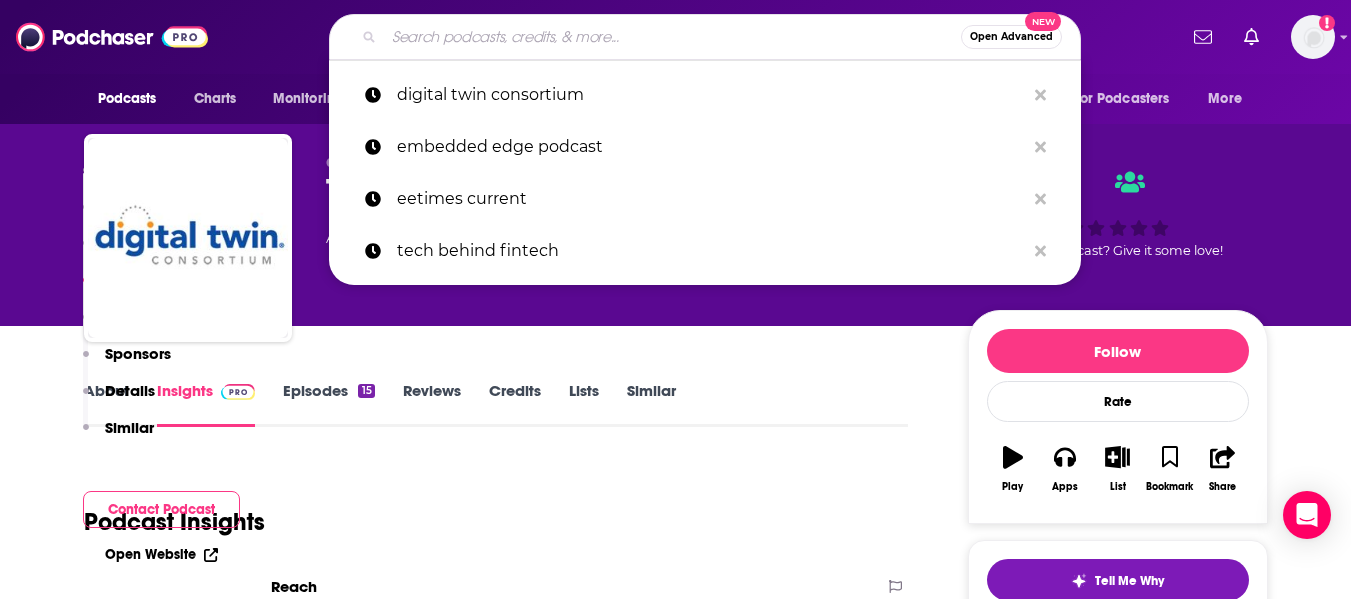 click at bounding box center (672, 37) 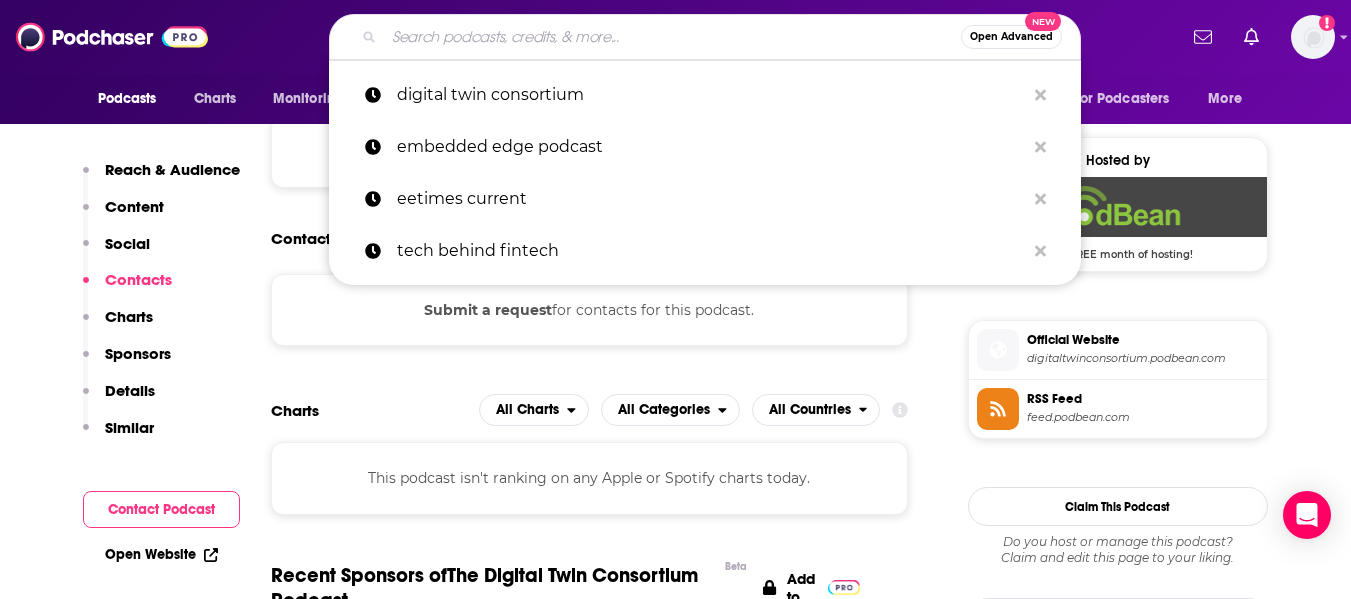 scroll, scrollTop: 0, scrollLeft: 0, axis: both 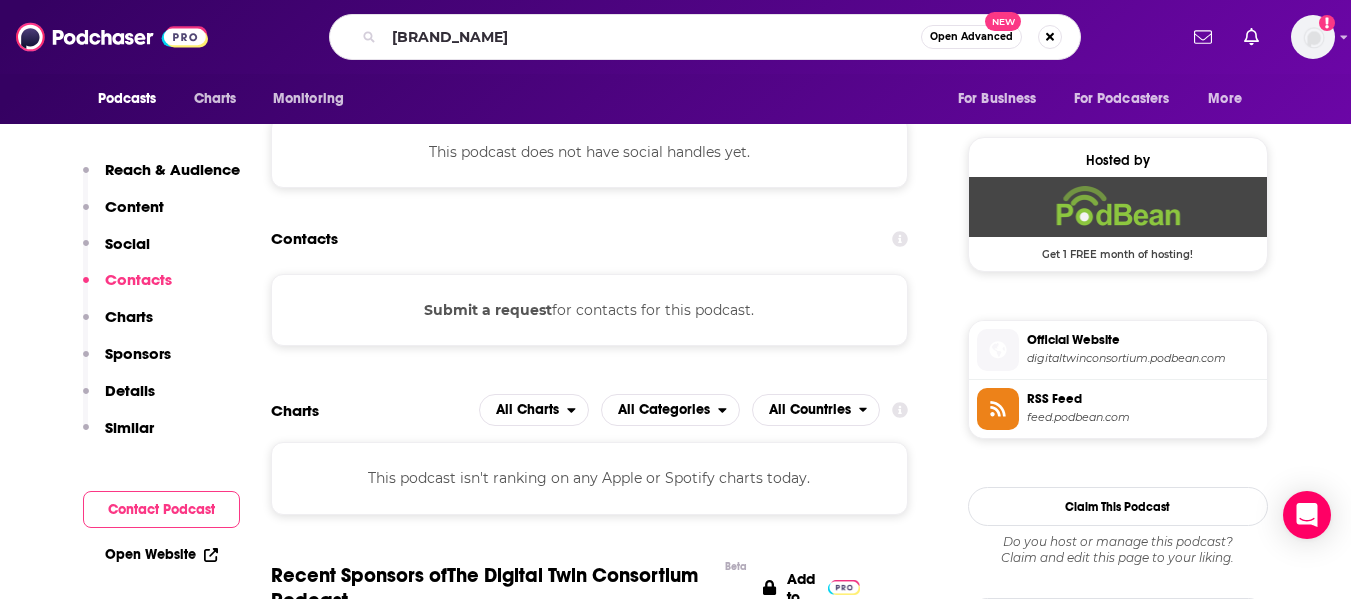 type on "the new stack makers" 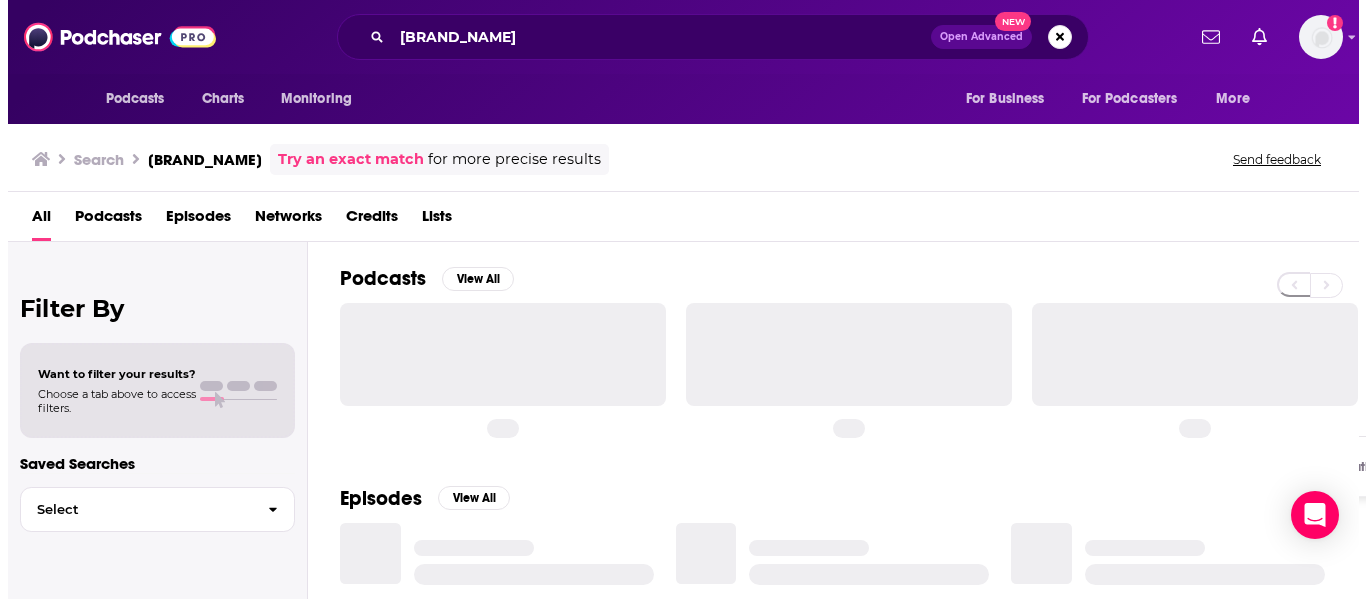 scroll, scrollTop: 0, scrollLeft: 0, axis: both 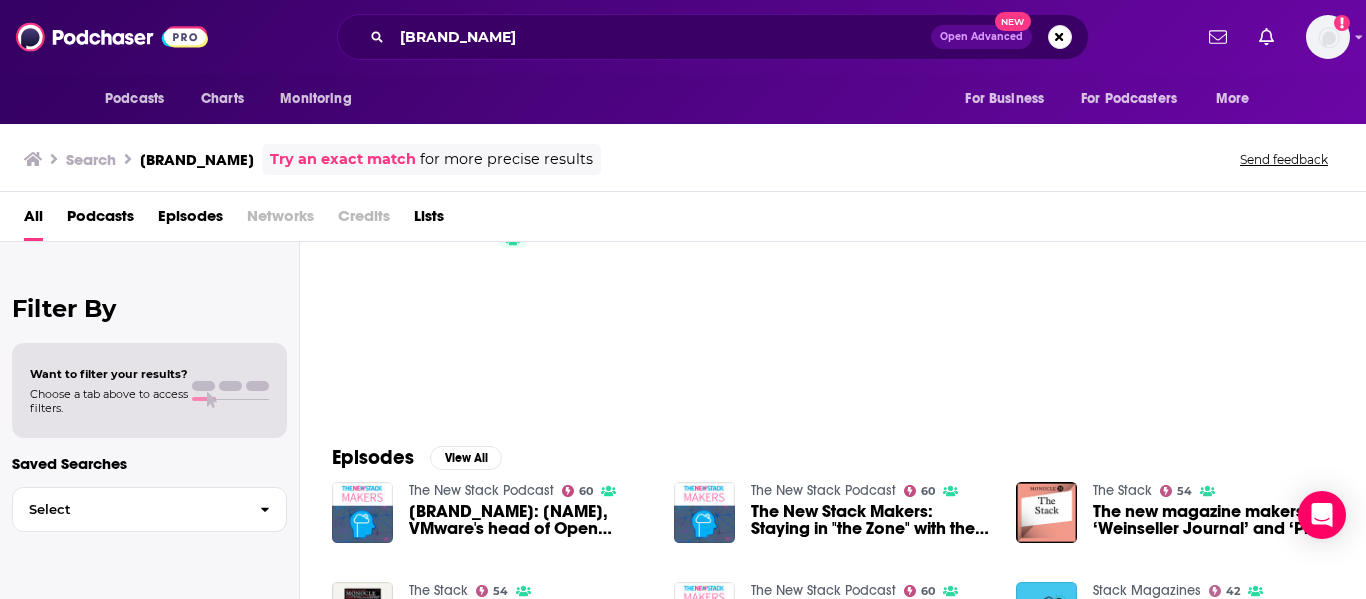 click on "Podcasts Charts Monitoring the new stack makers Open Advanced New For Business For Podcasters More Add a profile image Podcasts Charts Monitoring For Business For Podcasters More Search the new stack makers Try an exact match for more precise results Send feedback All Podcasts Episodes Networks Credits Lists Filter By Want to filter your results? Choose a tab above to access filters. Saved Searches Select Podcasts View All 5 Episodes View All The New Stack Podcast 60 The New Stack Makers: Dirk Hohndel, VMware's head of Open Source The New Stack Podcast 60 The New Stack Makers: Staying in "the Zone" with the Right Dev Tools The Stack 54 The new magazine makers, ‘Weinseller Journal’ and ‘Print Matters!’ The Stack 54 The new magazine makers, ‘Weinseller Journal’ and ‘Print Matters!’ The New Stack Podcast 60 Scaling New Heights Ep # 6 - From Rack and Stack to SaaS Stack Magazines 42 Stack Live: Food magazines of New York The New Stack Context 5 The New Stack Podcast 60 The New Stack Podcast 60" at bounding box center (683, 299) 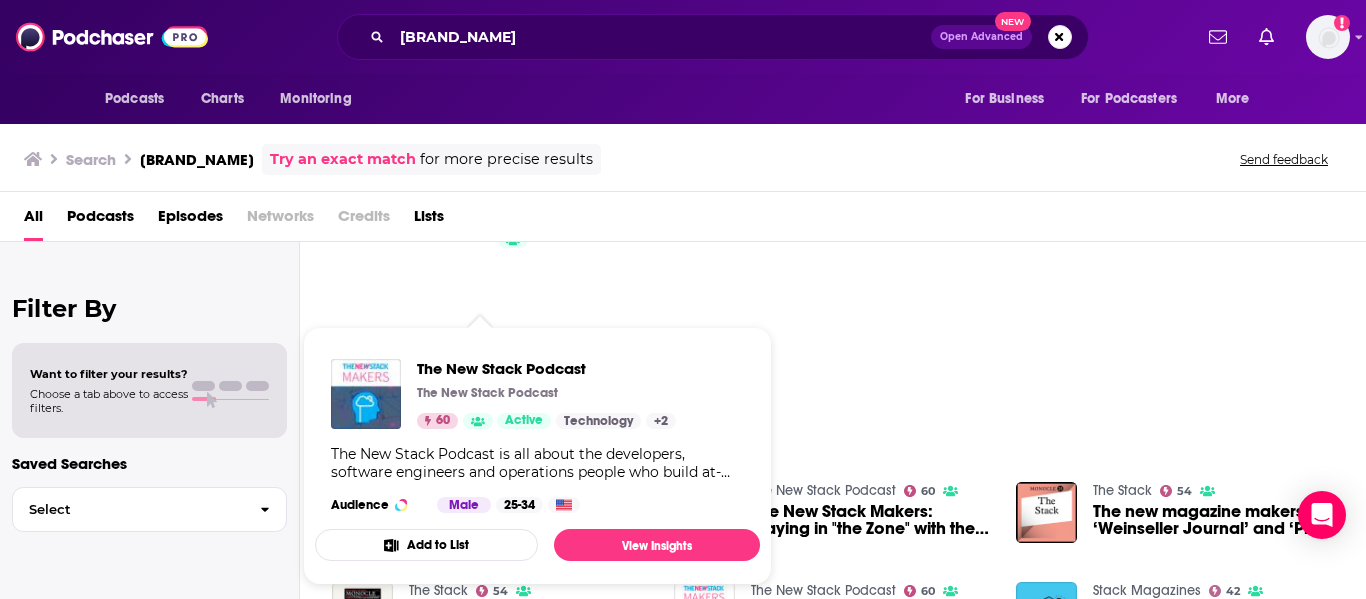 click on "The New Stack Podcast The New Stack Podcast 60 Active Technology + 2 The New Stack Podcast is all about the developers, software engineers and operations people who build at-scale architectures that change the way we develop and deploy software.
For more content from The New Stack, subscribe on YouTube at: https://www.youtube.com/c/TheNewStack Audience Male 25-34" at bounding box center (537, 436) 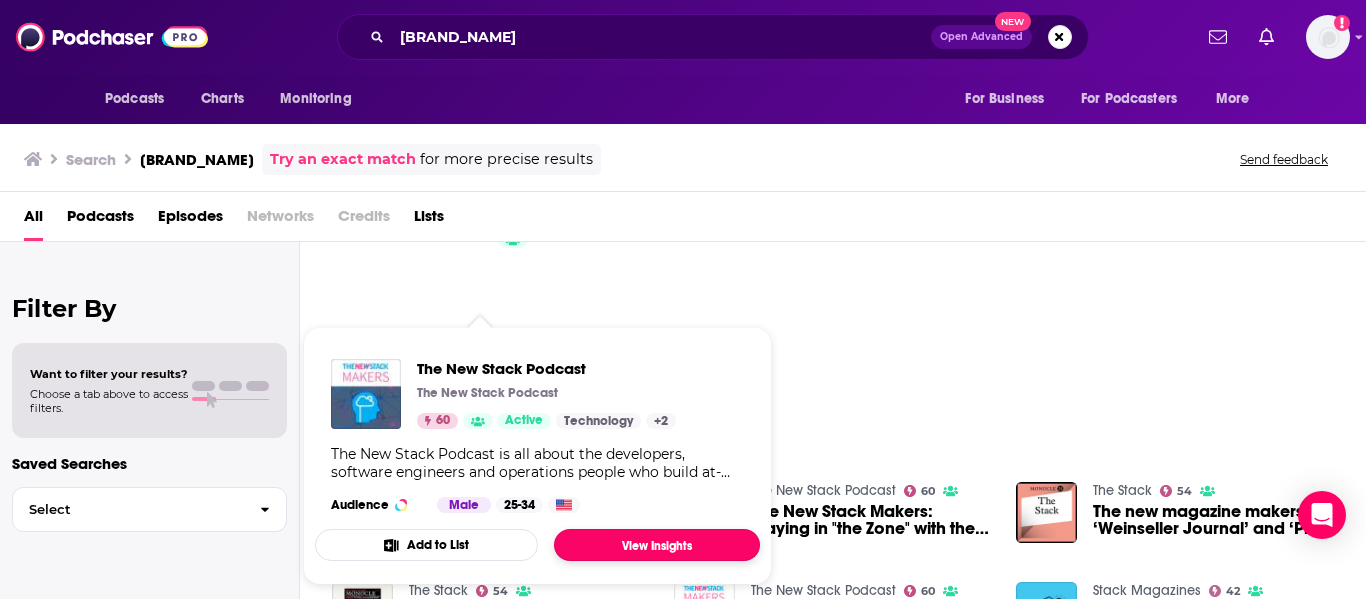 click on "View Insights" at bounding box center [657, 545] 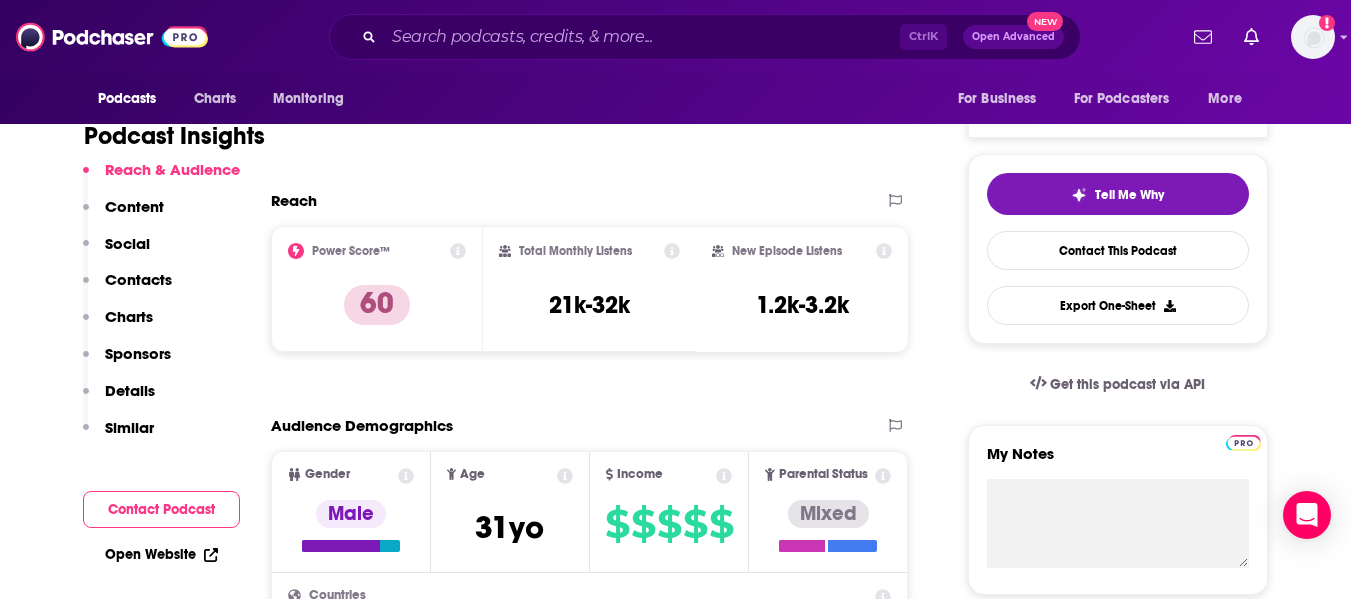 scroll, scrollTop: 400, scrollLeft: 0, axis: vertical 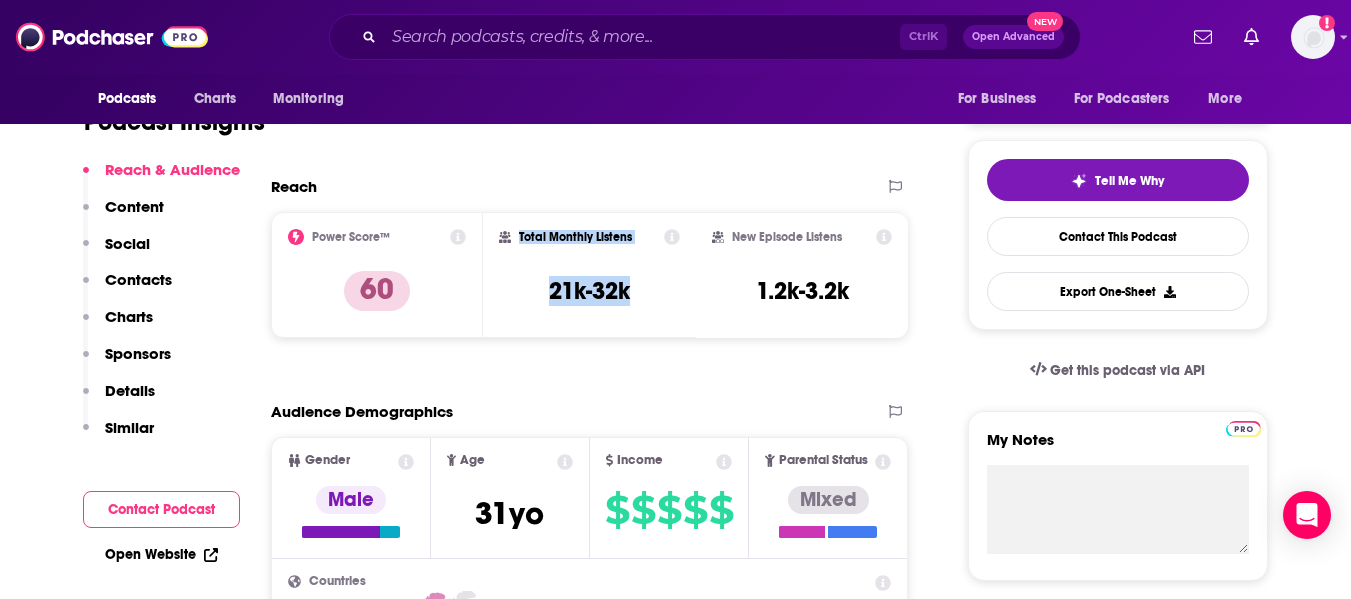 drag, startPoint x: 612, startPoint y: 274, endPoint x: 515, endPoint y: 223, distance: 109.59015 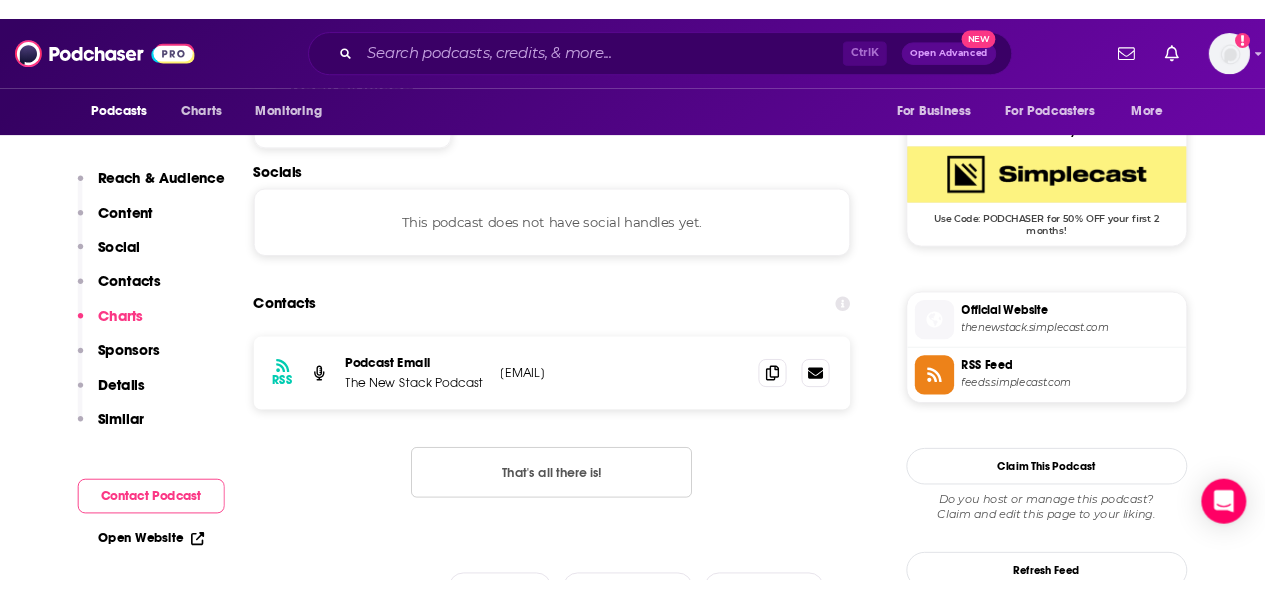 scroll, scrollTop: 1600, scrollLeft: 0, axis: vertical 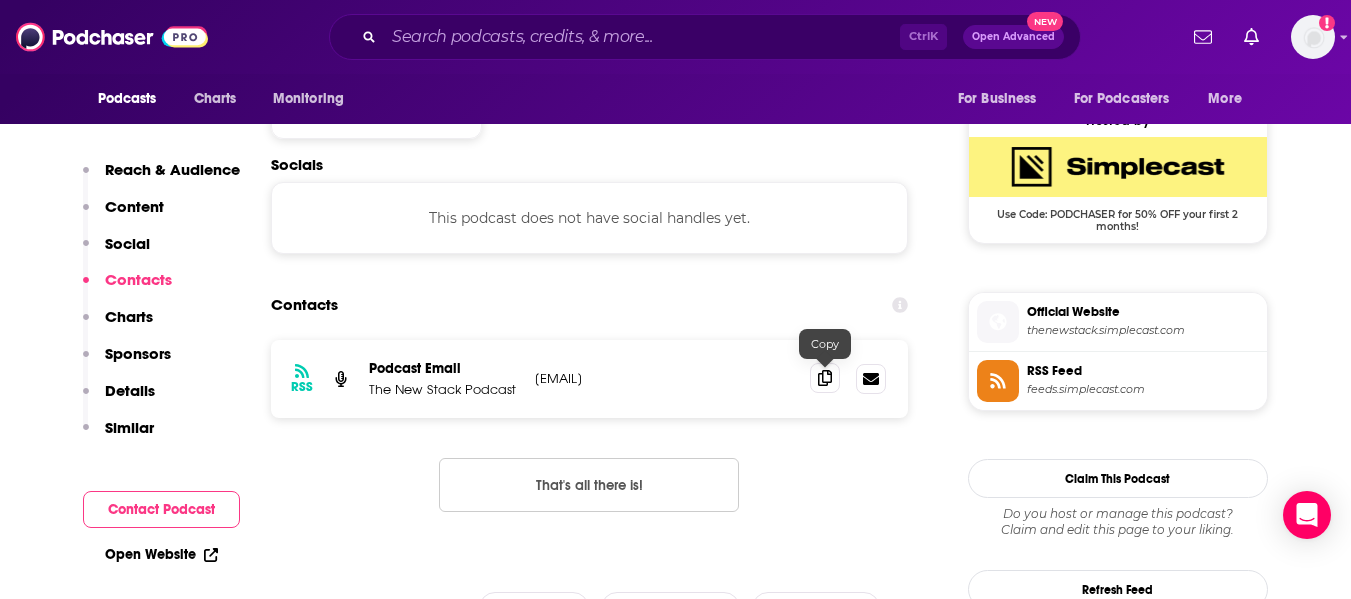 drag, startPoint x: 829, startPoint y: 383, endPoint x: 304, endPoint y: 384, distance: 525.001 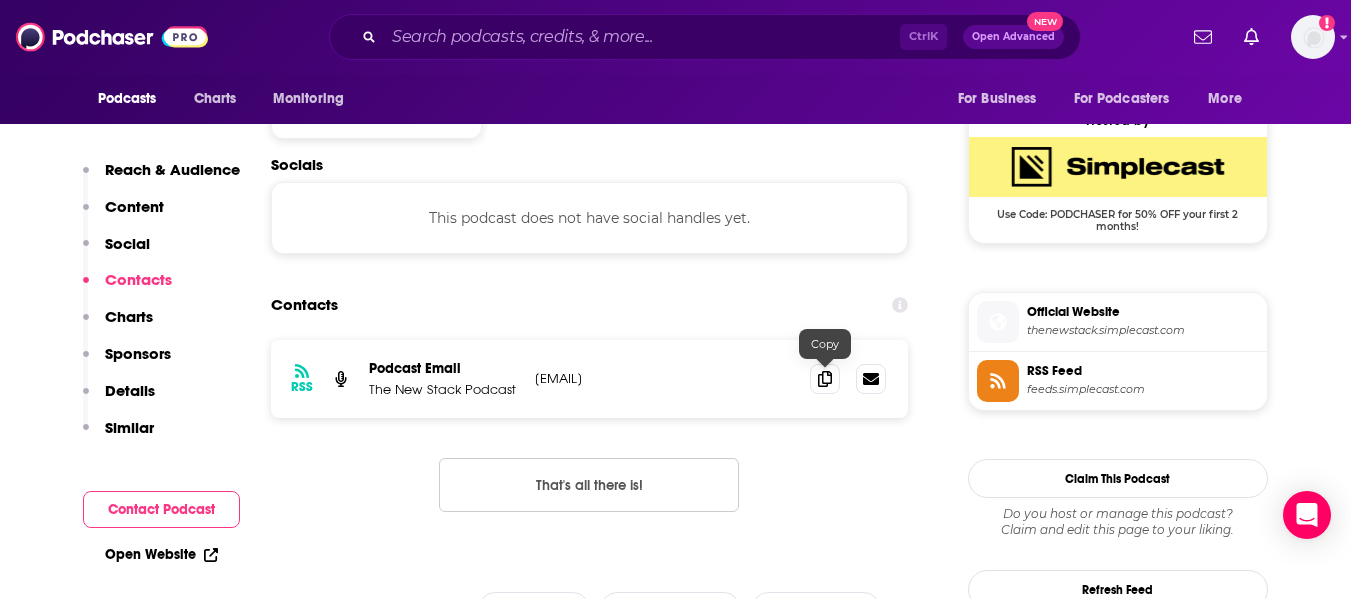 click 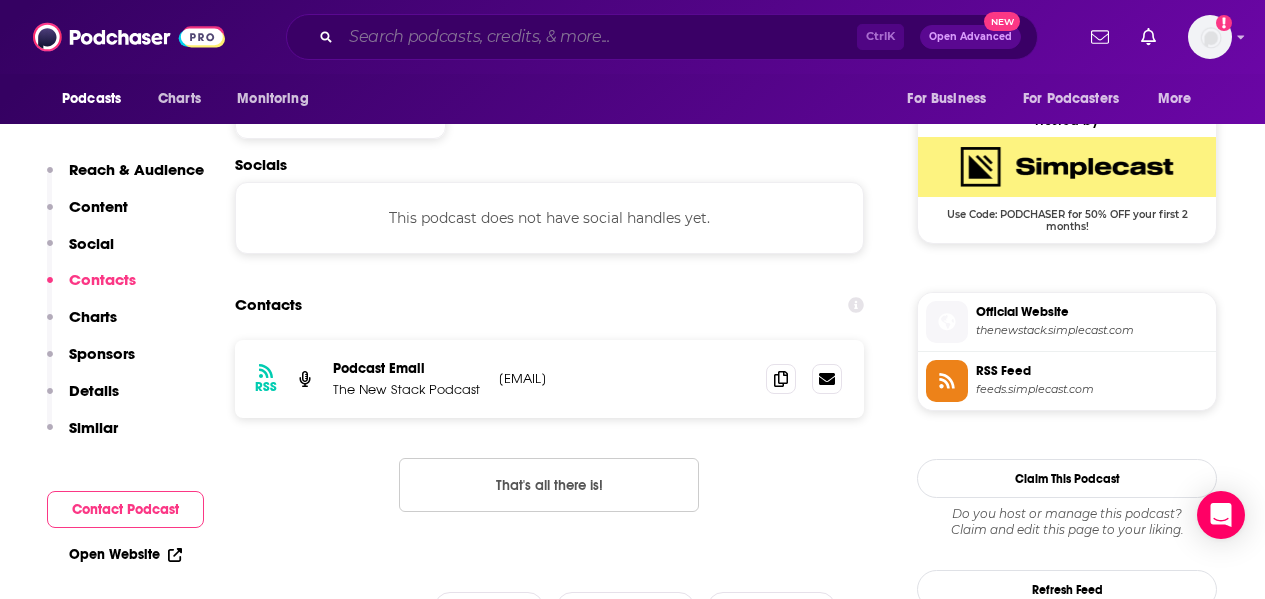 click at bounding box center [599, 37] 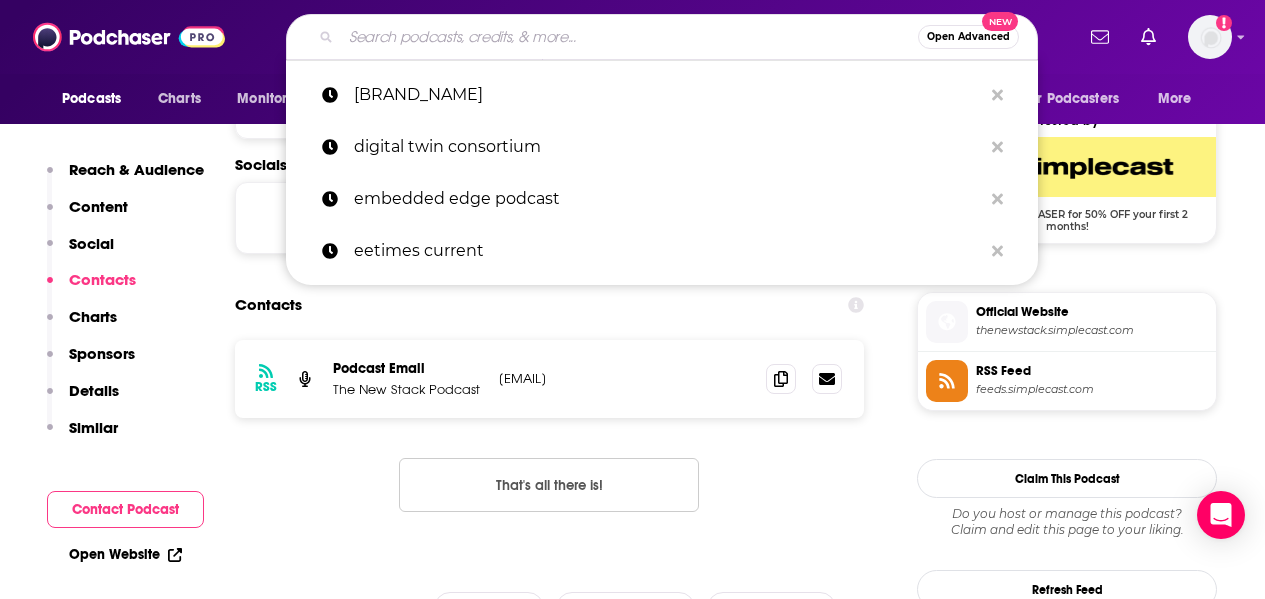 type on "w" 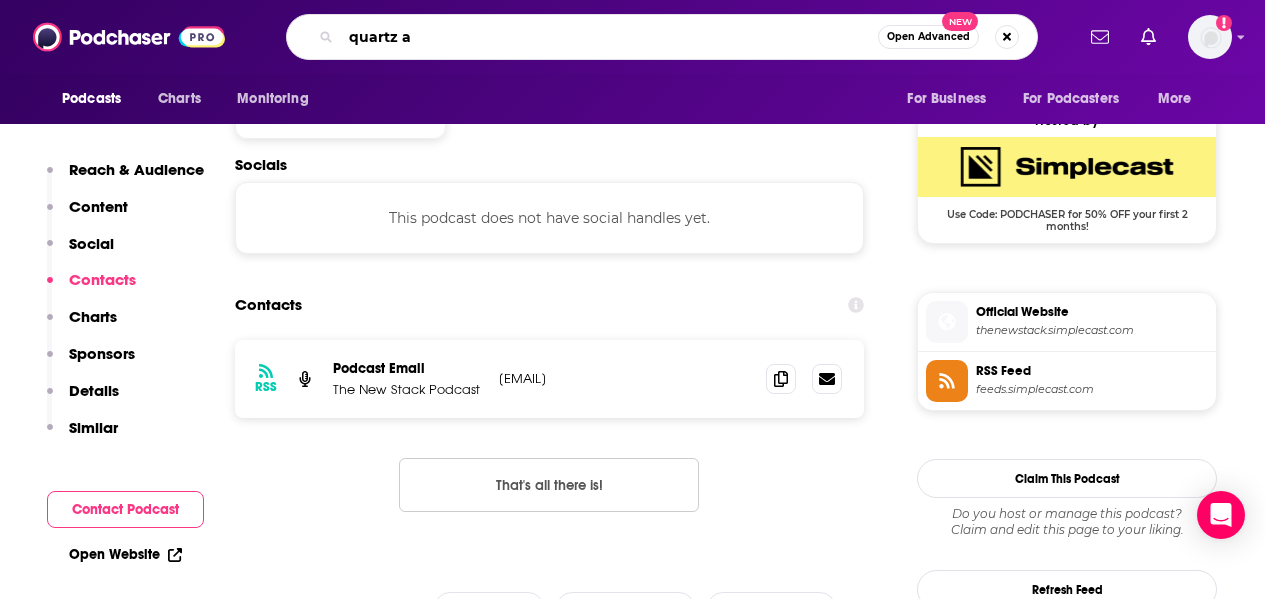 type on "quartz ai" 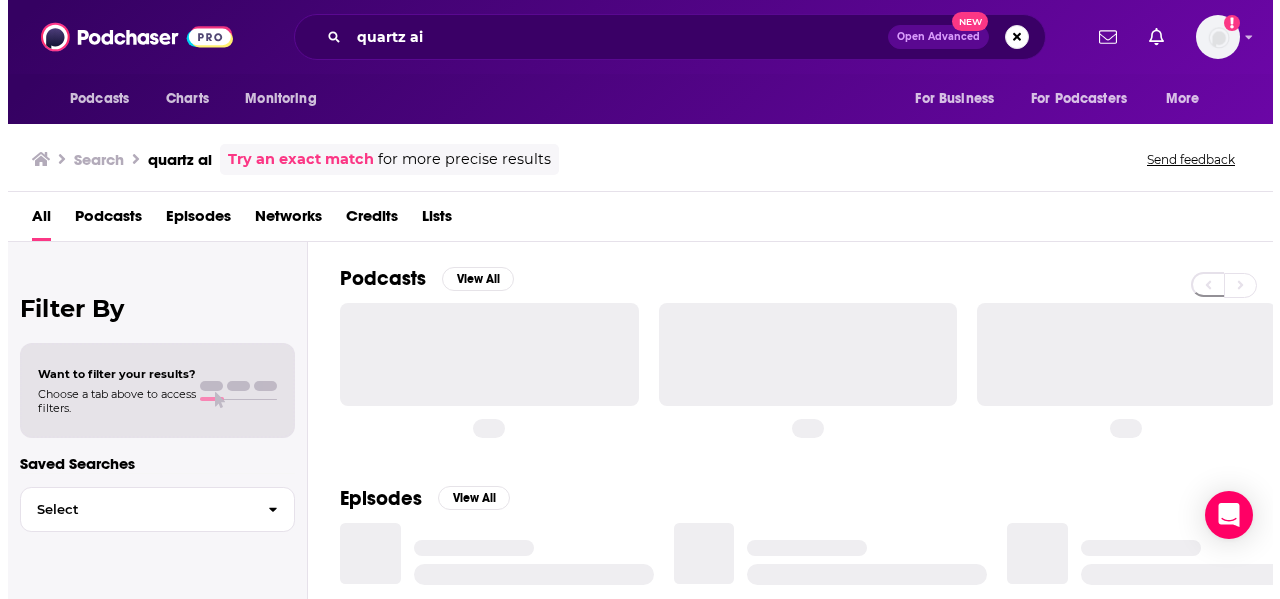 scroll, scrollTop: 0, scrollLeft: 0, axis: both 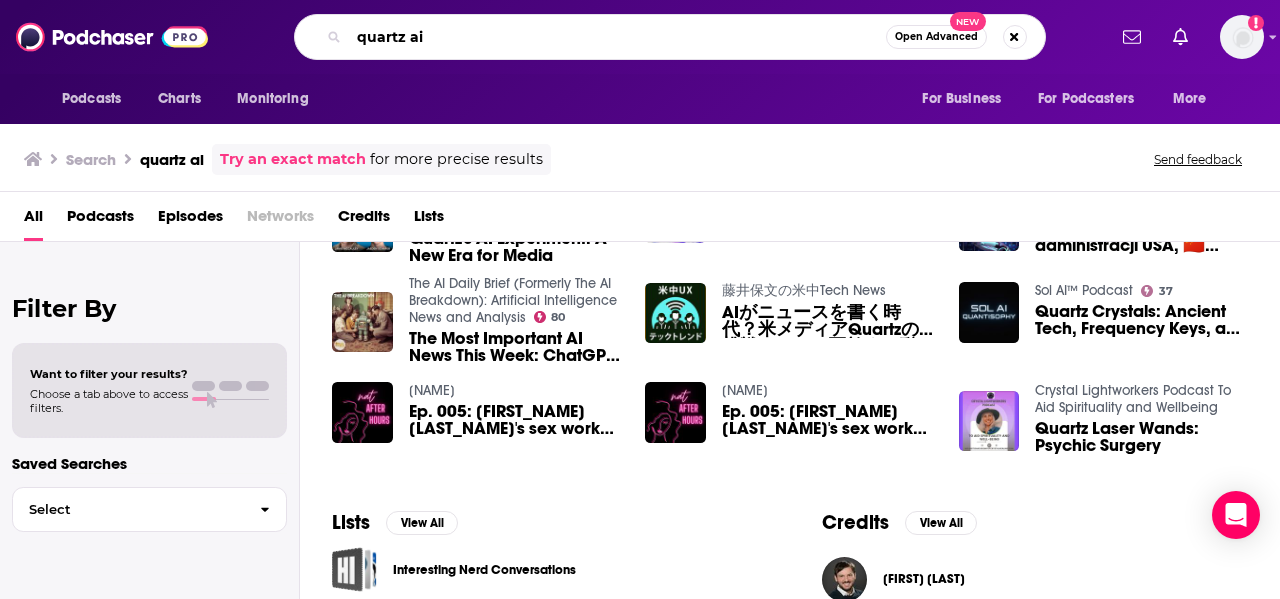 click on "quartz ai" at bounding box center (617, 37) 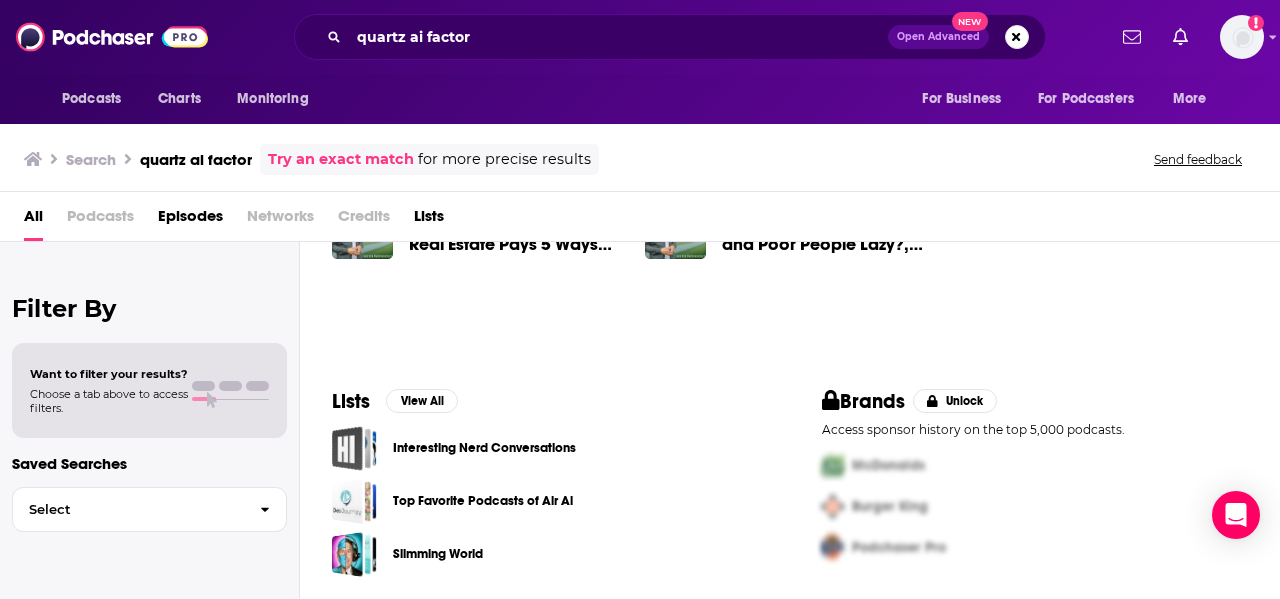 scroll, scrollTop: 0, scrollLeft: 0, axis: both 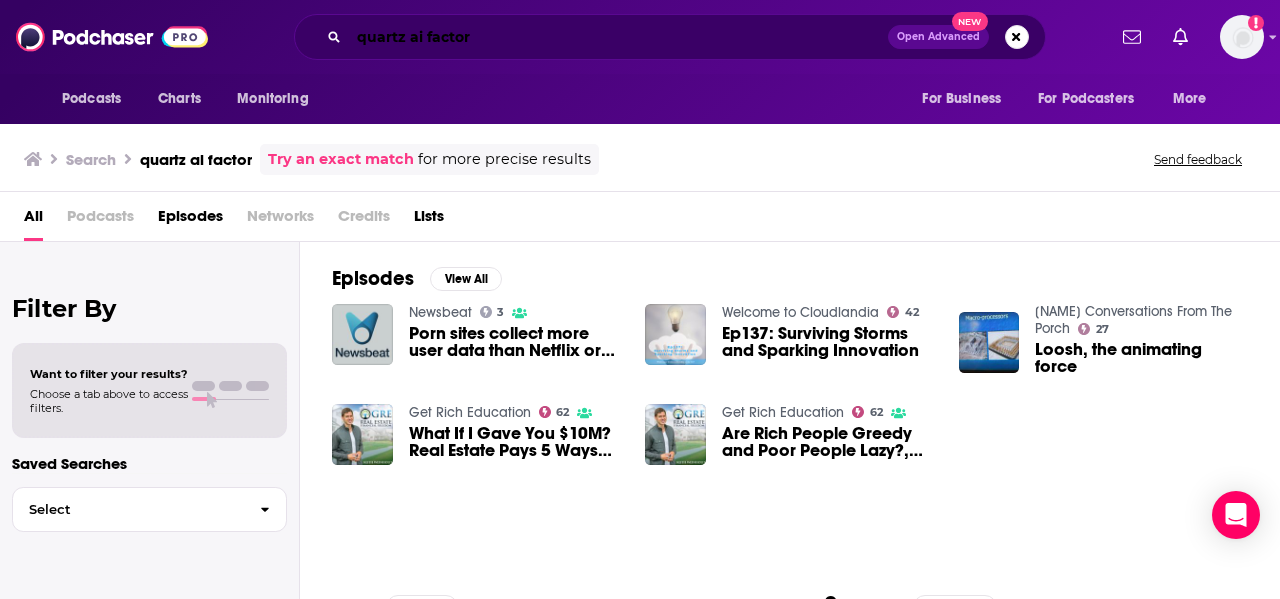 click on "quartz ai factor" at bounding box center [618, 37] 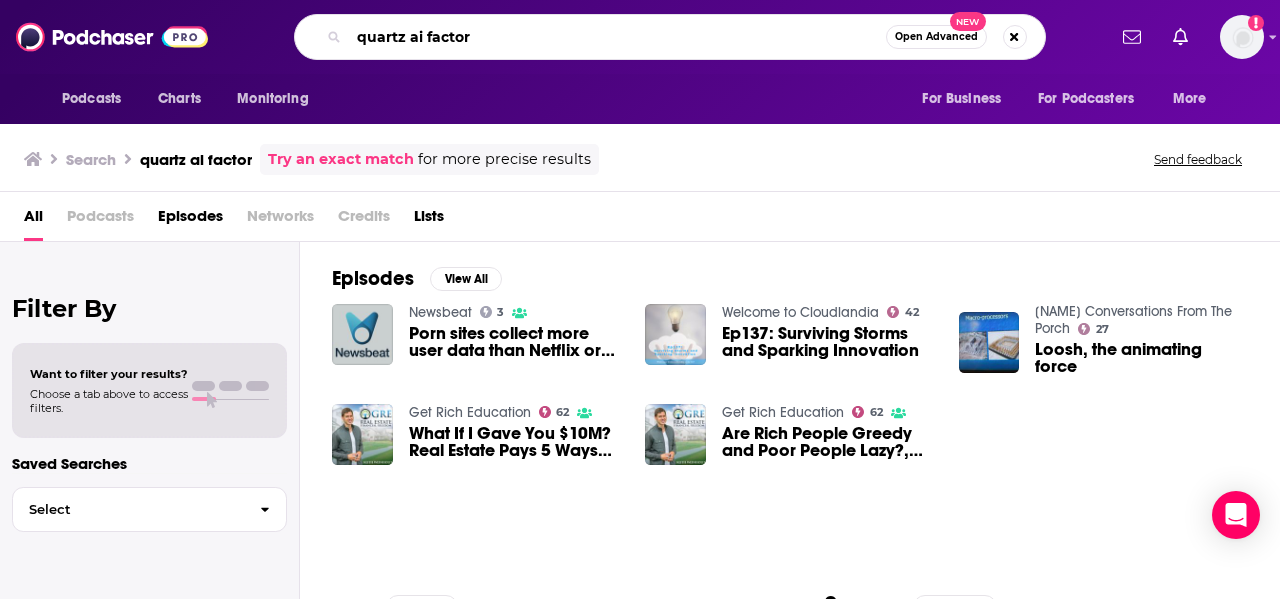 click on "quartz ai factor" at bounding box center (617, 37) 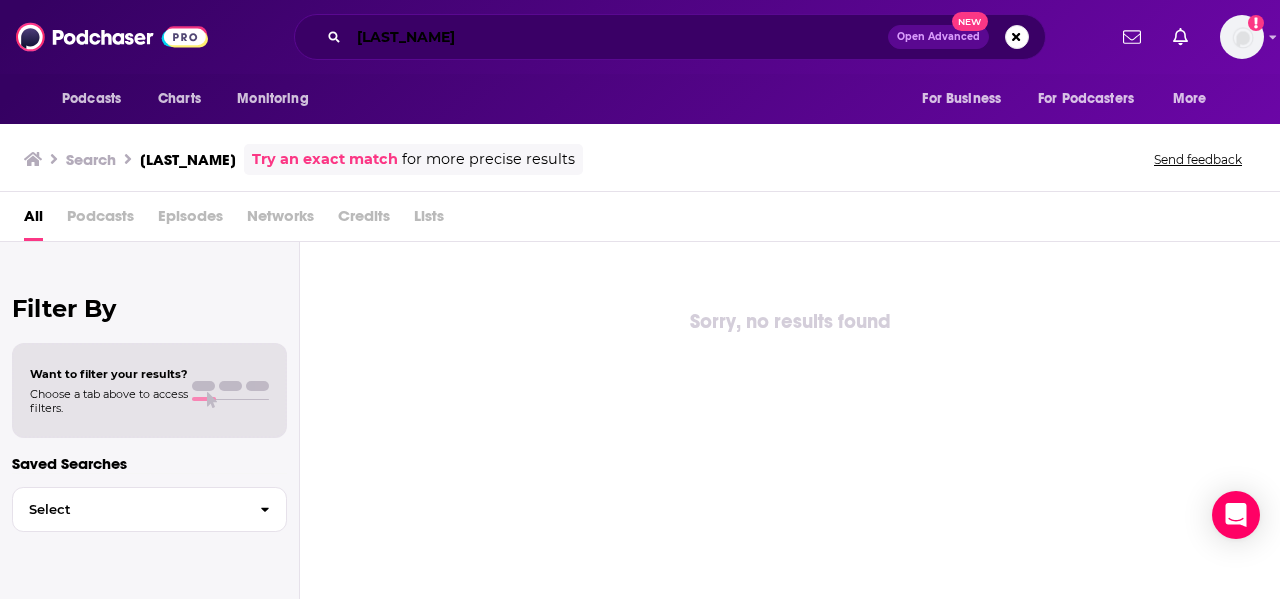click on "[FIRST] [LAST]" at bounding box center (618, 37) 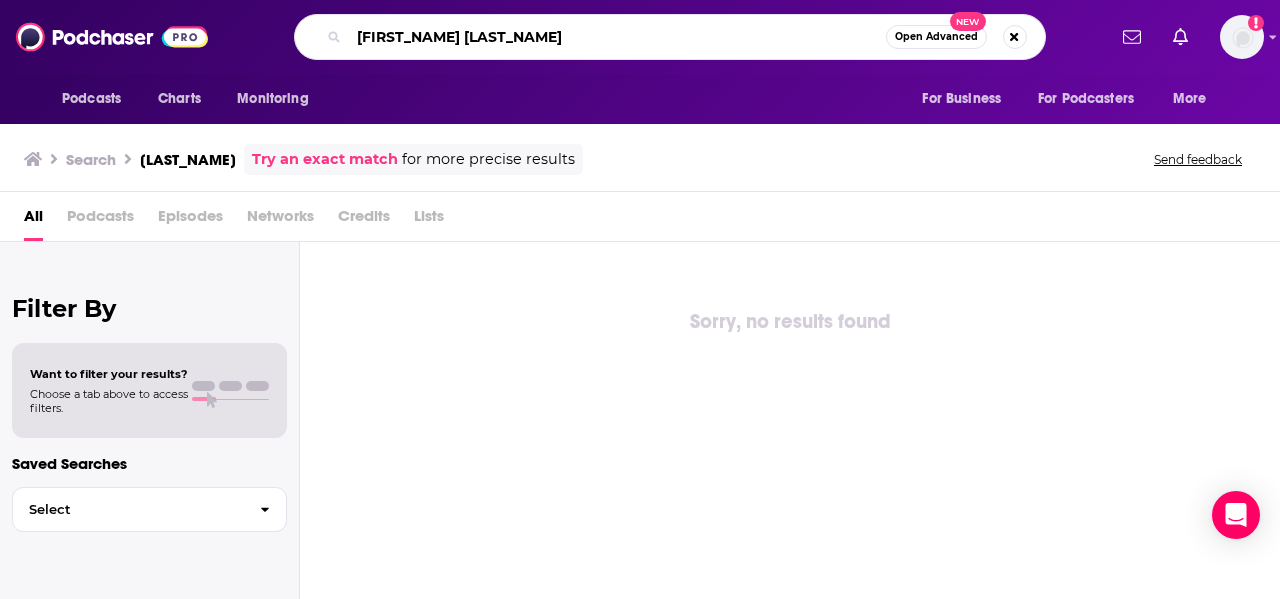 type on "[FIRST] [LAST]" 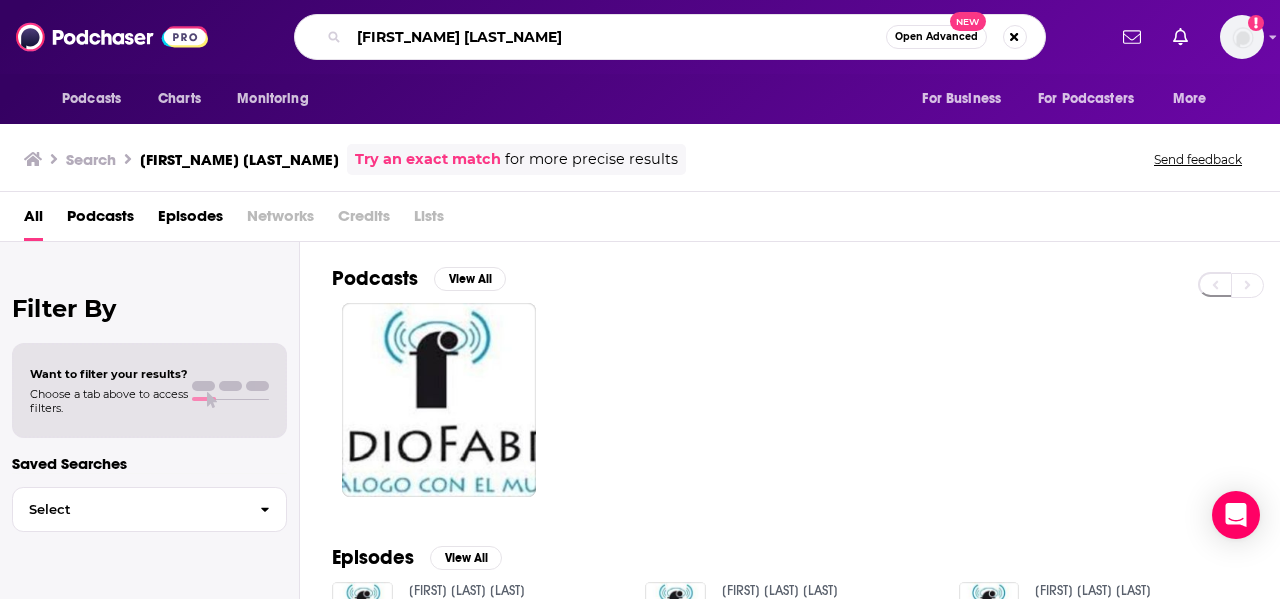 click on "[FIRST] [LAST]" at bounding box center (617, 37) 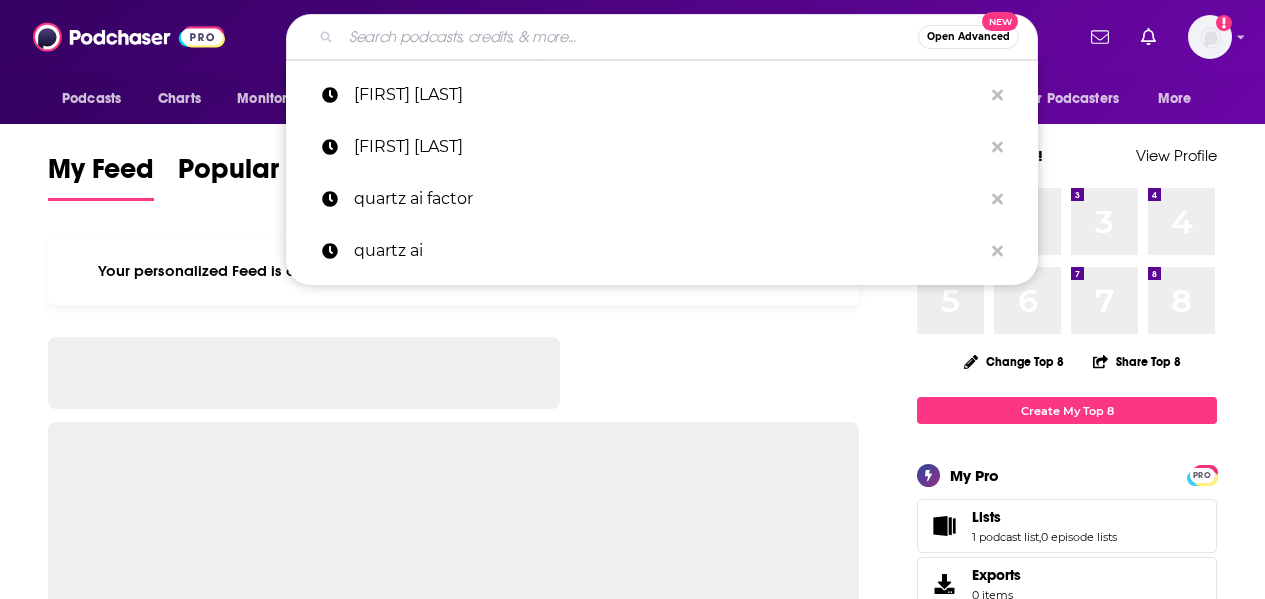 scroll, scrollTop: 0, scrollLeft: 0, axis: both 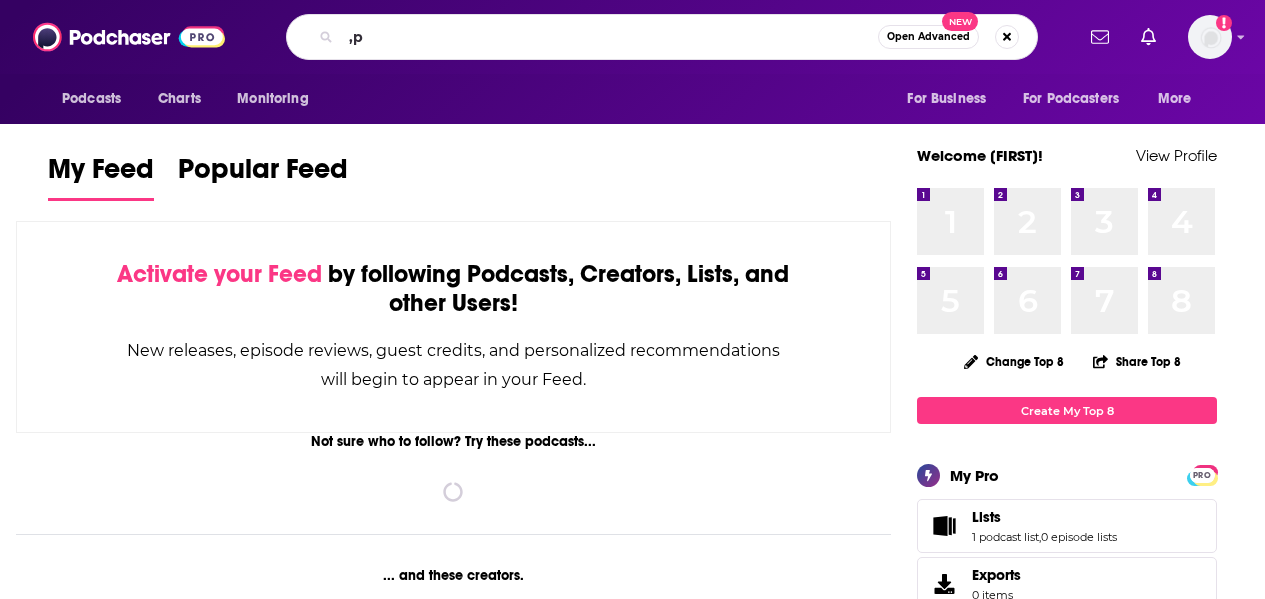 type on "," 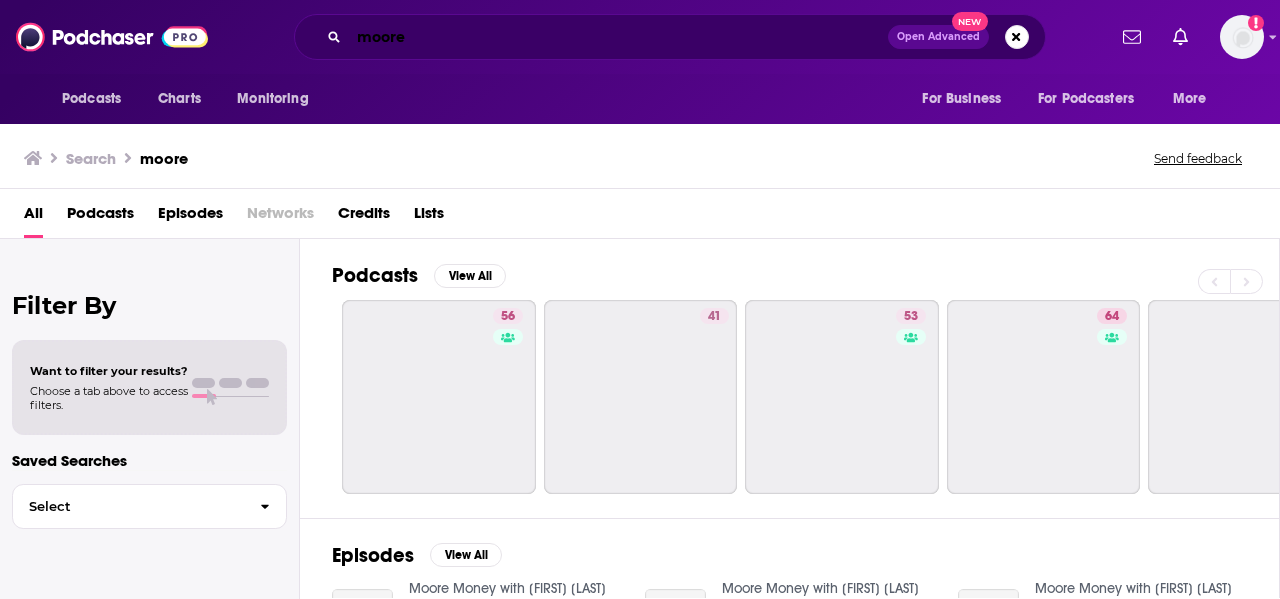 click on "moore" at bounding box center (618, 37) 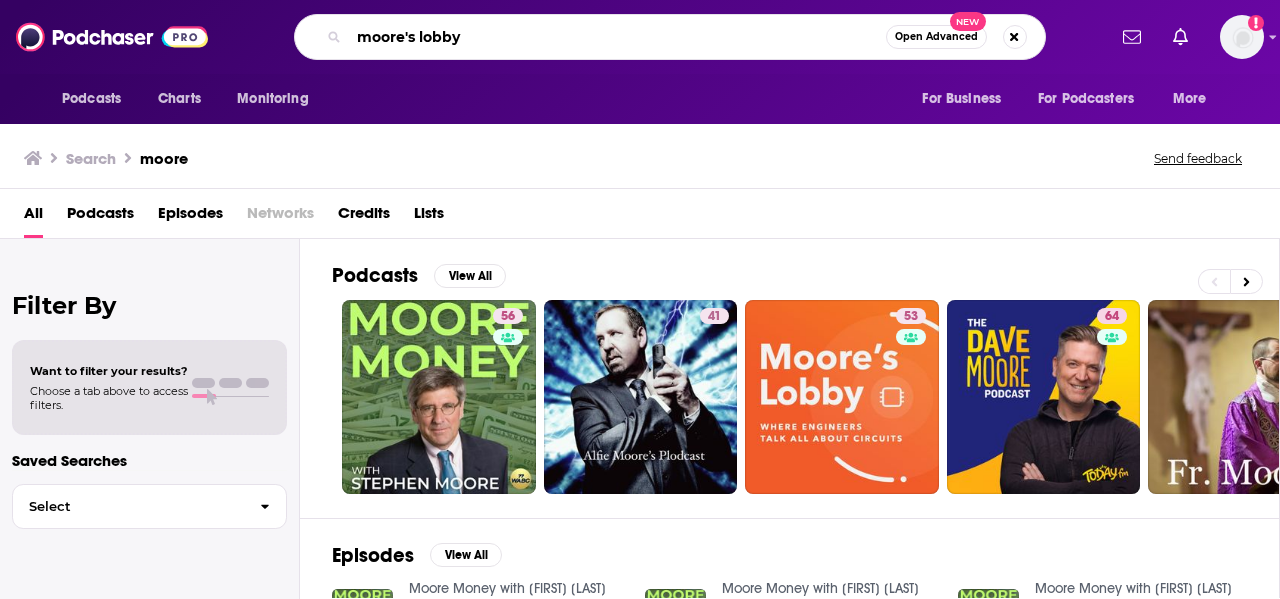 type on "moore's lobby" 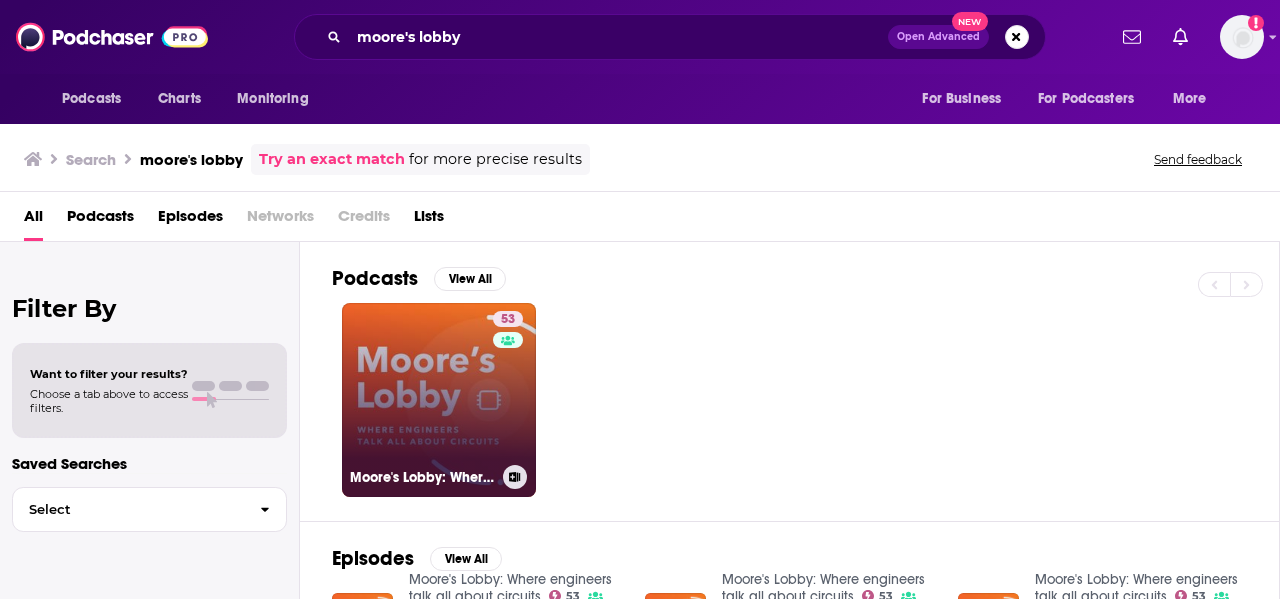 click on "[NUMBER] [LAST]'s Lobby: Where engineers talk all about circuits" at bounding box center (439, 400) 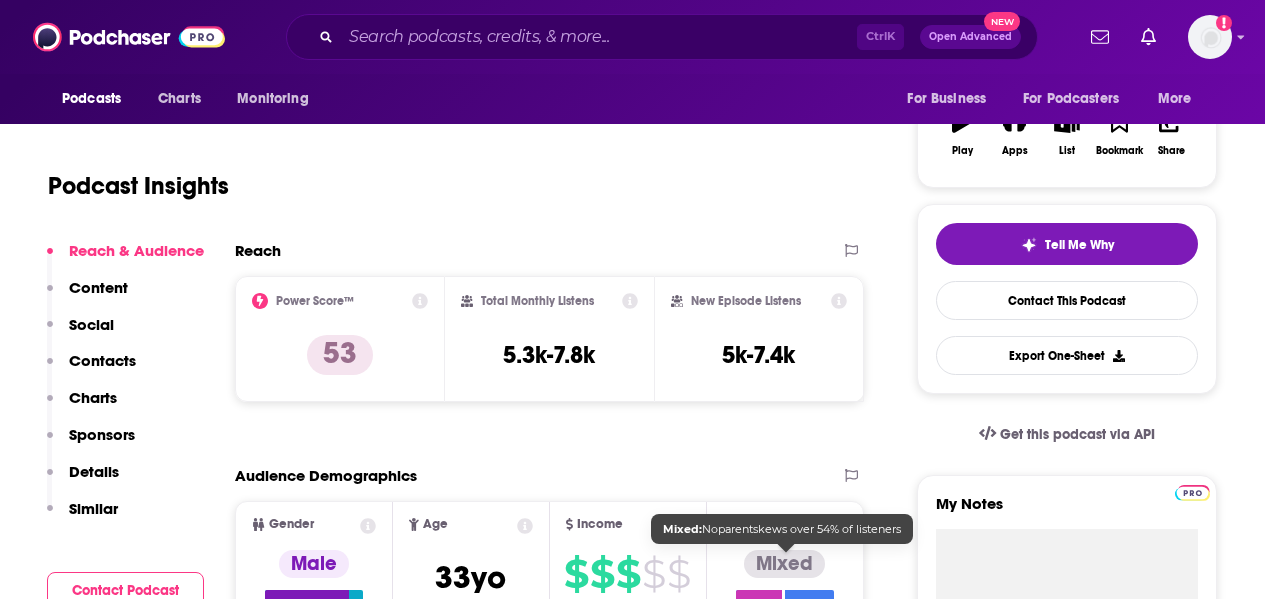 scroll, scrollTop: 300, scrollLeft: 0, axis: vertical 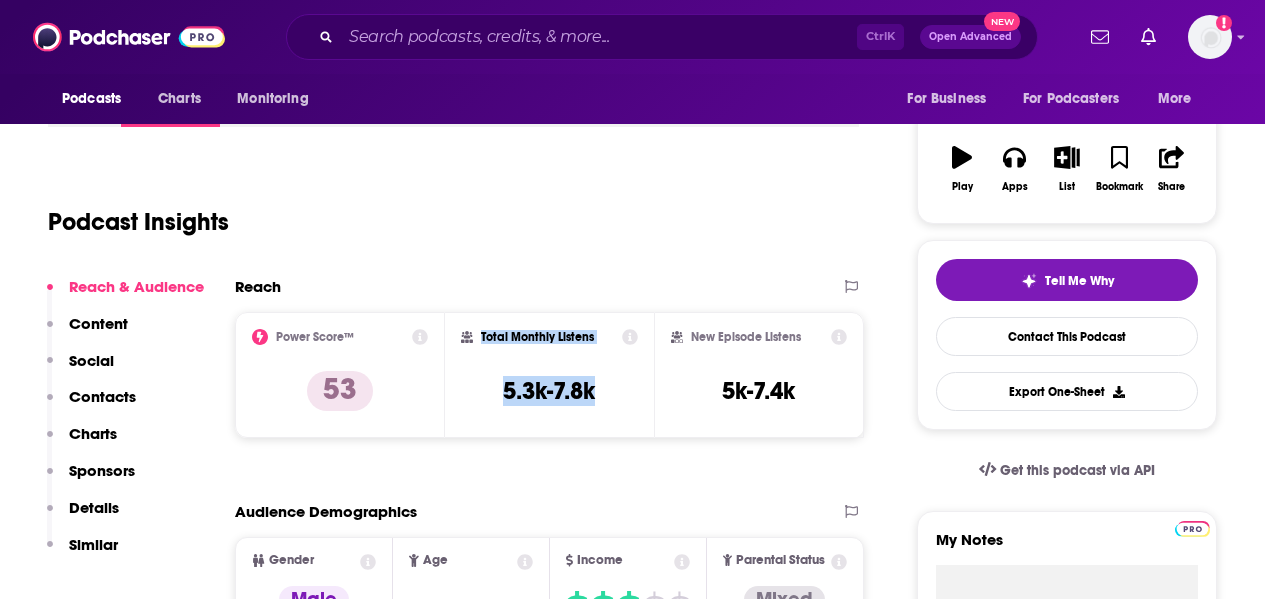 drag, startPoint x: 599, startPoint y: 390, endPoint x: 477, endPoint y: 324, distance: 138.70833 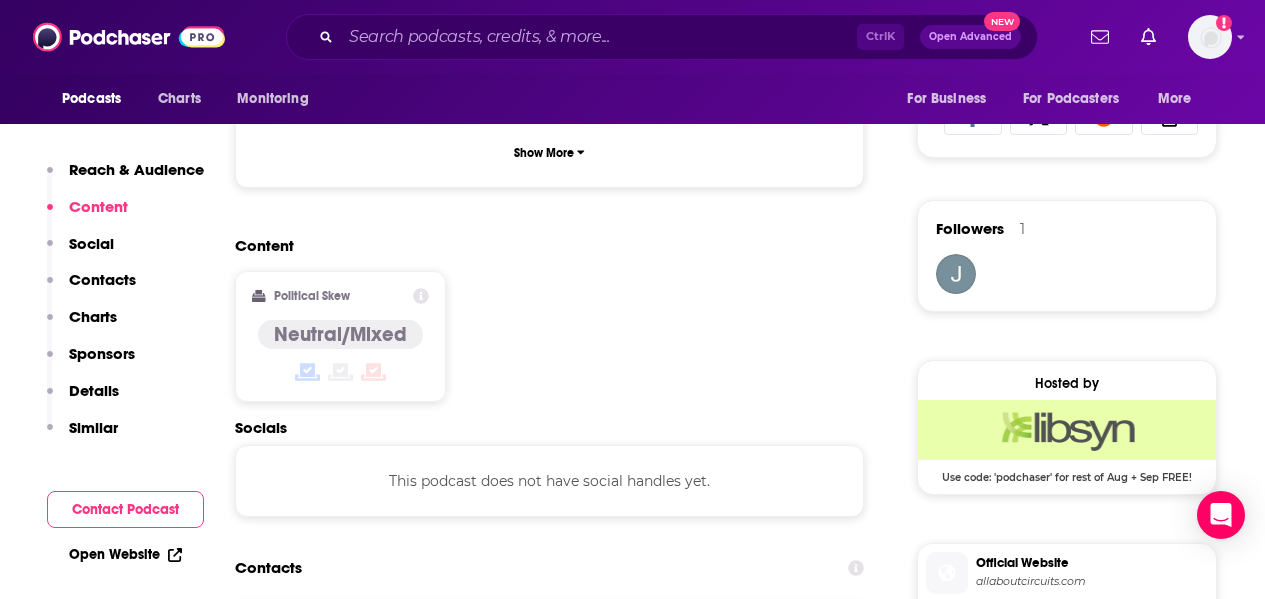 scroll, scrollTop: 1600, scrollLeft: 0, axis: vertical 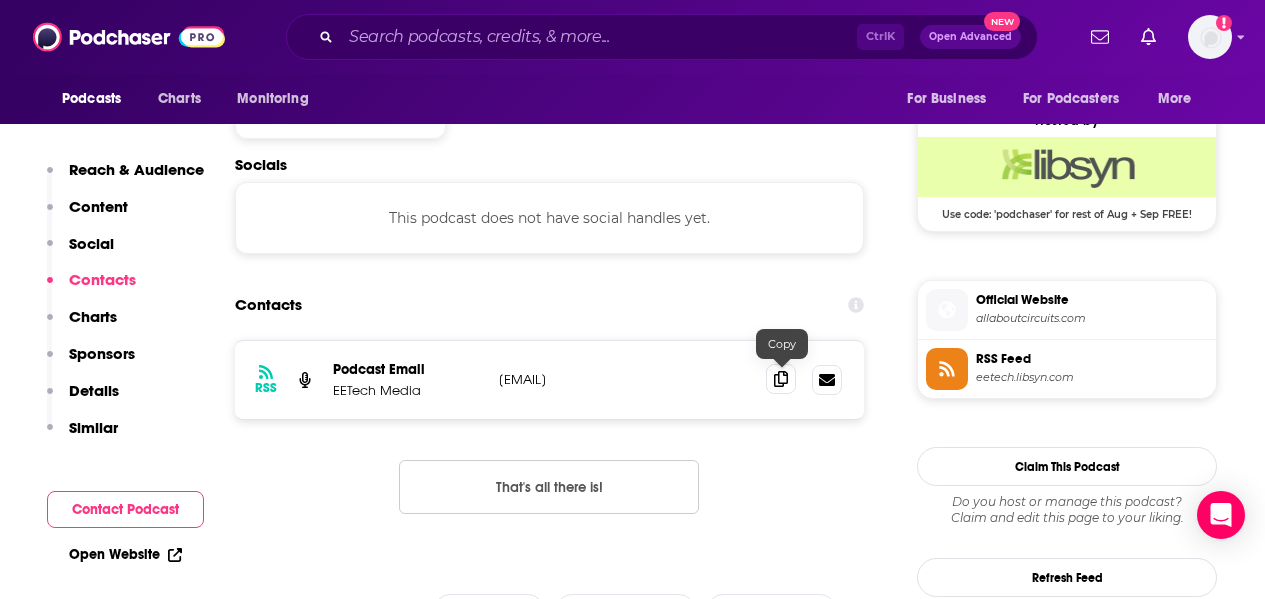 click 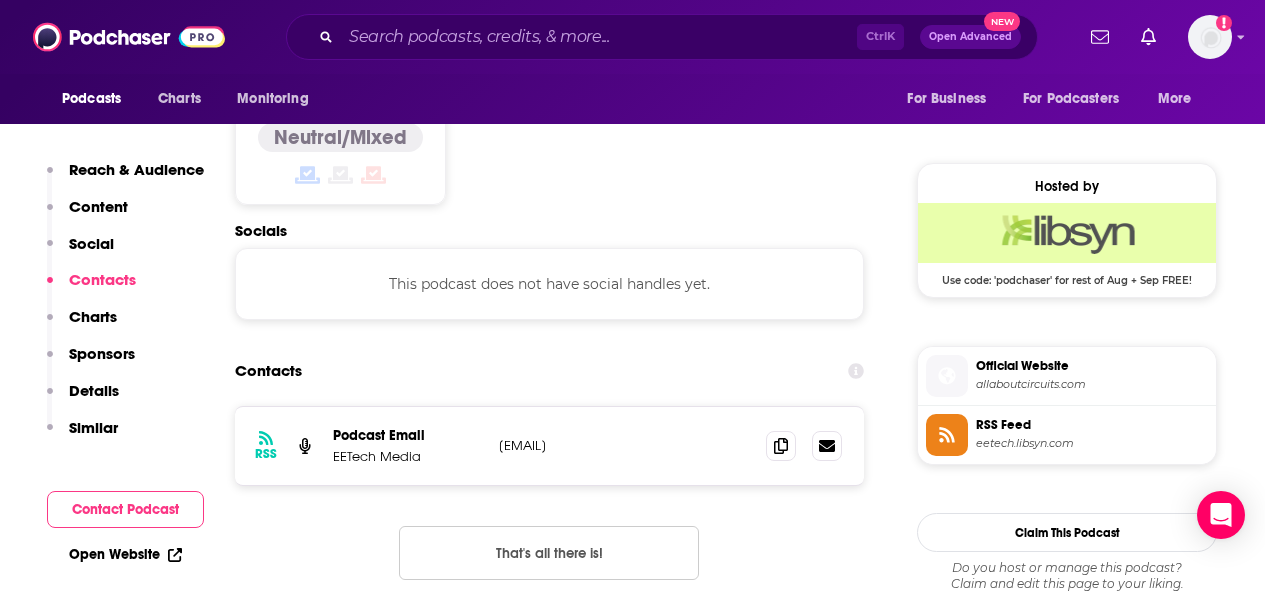 scroll, scrollTop: 1500, scrollLeft: 0, axis: vertical 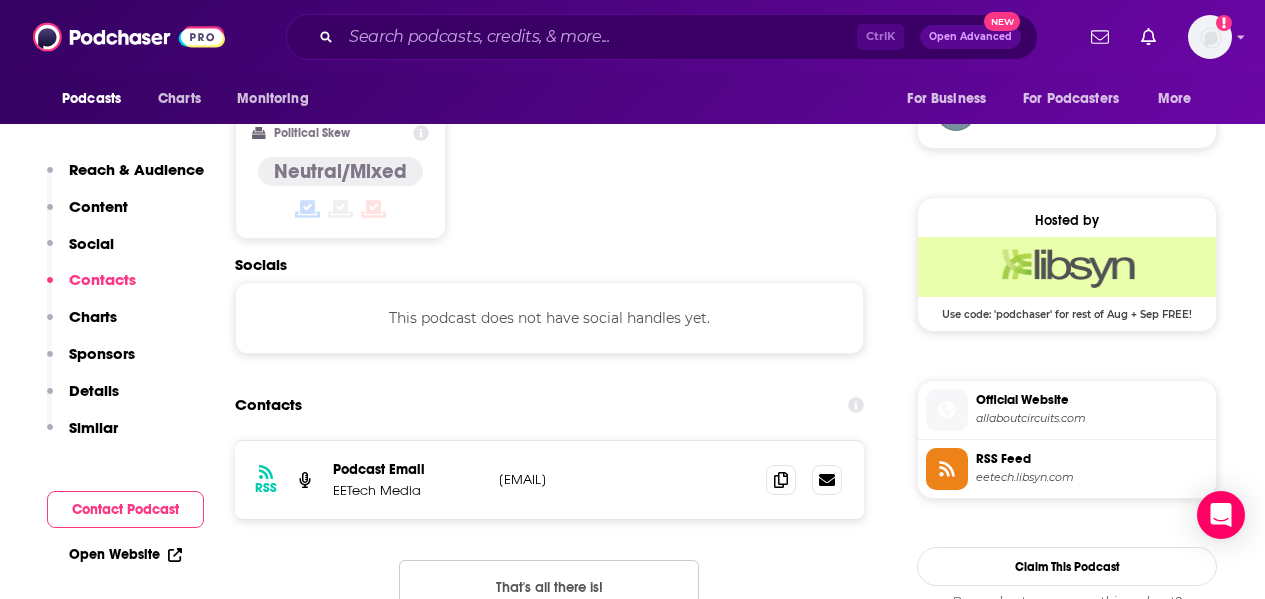 click on "Official Website" at bounding box center (1092, 400) 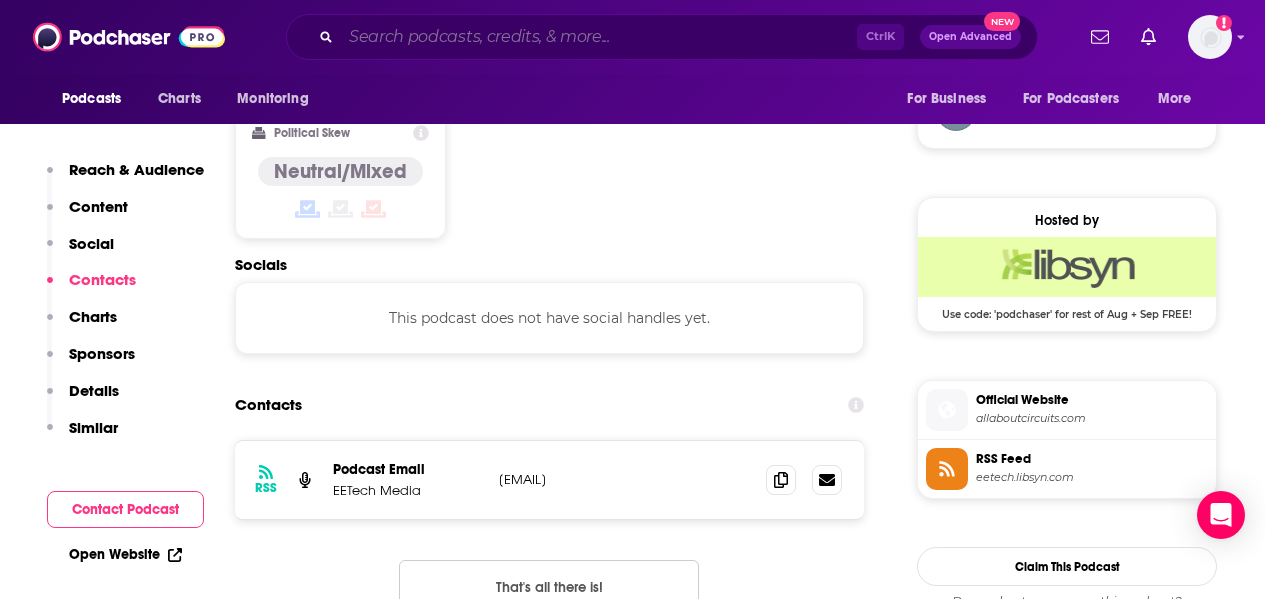 click at bounding box center [599, 37] 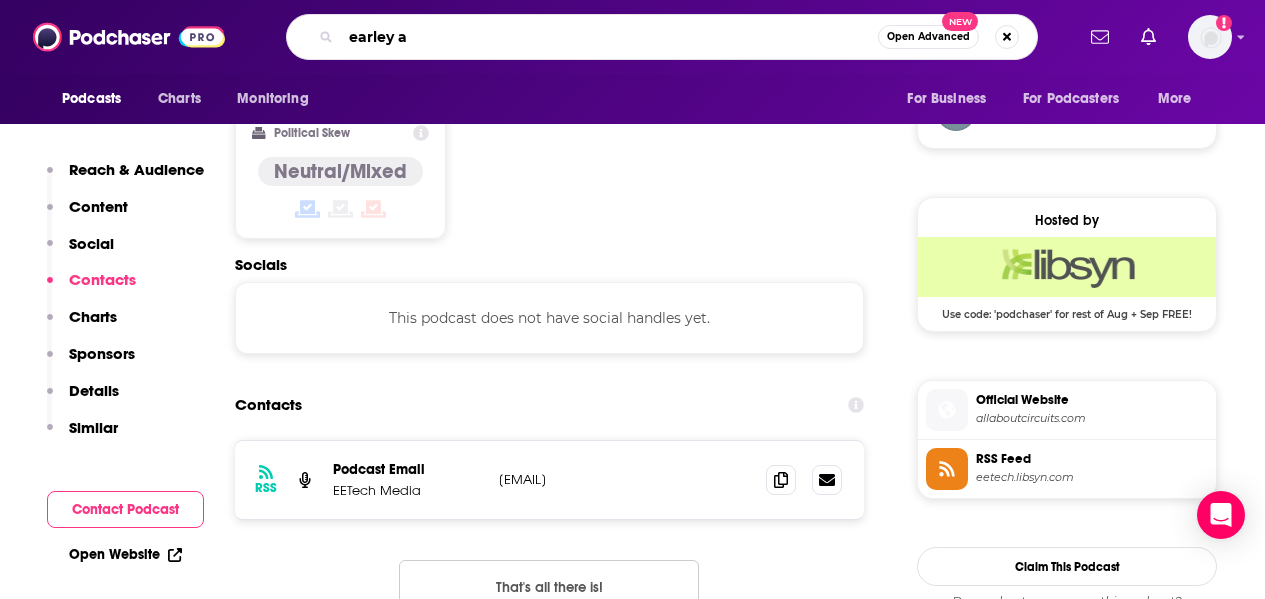 type on "earley ai" 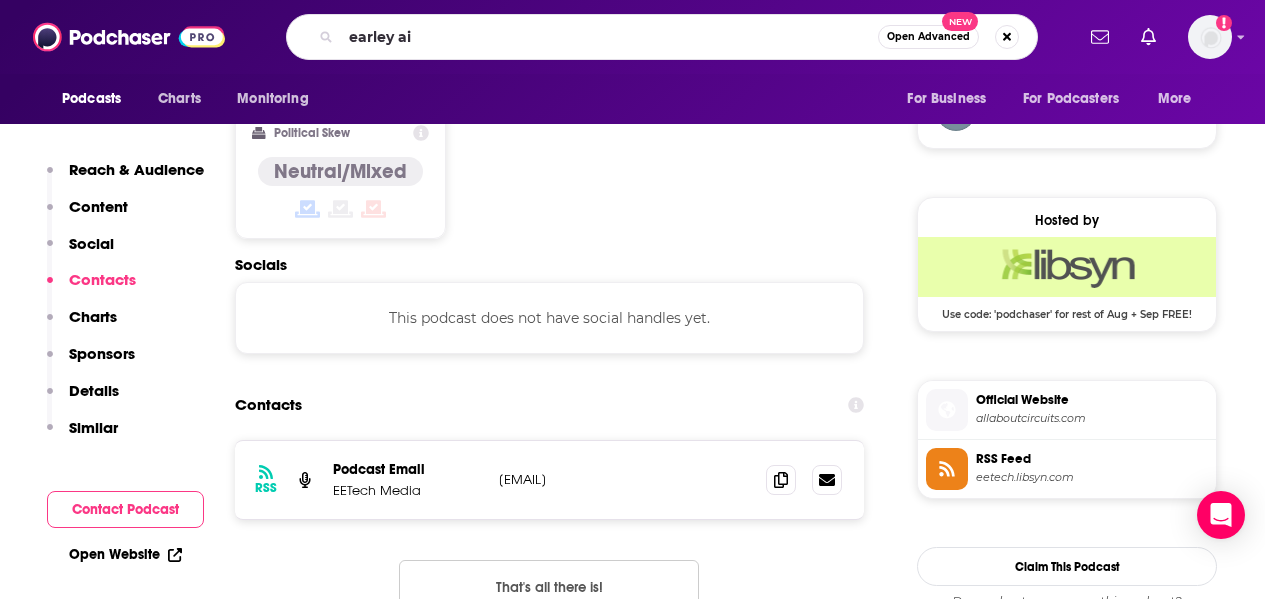 scroll, scrollTop: 0, scrollLeft: 0, axis: both 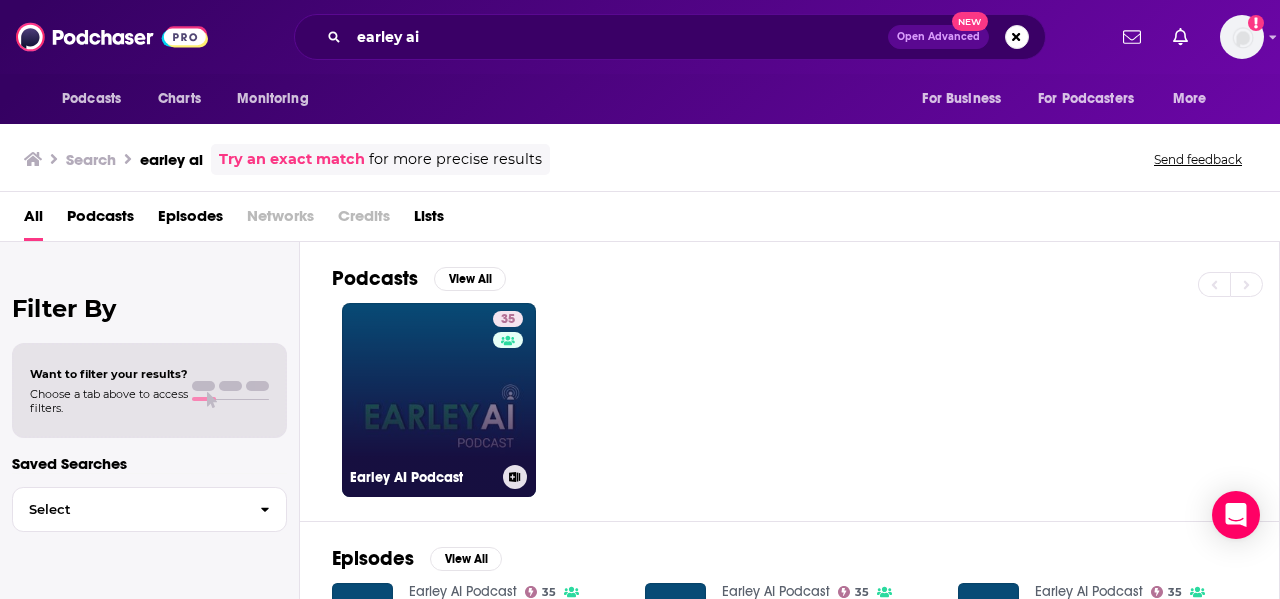 click on "35 Earley AI Podcast" at bounding box center (439, 400) 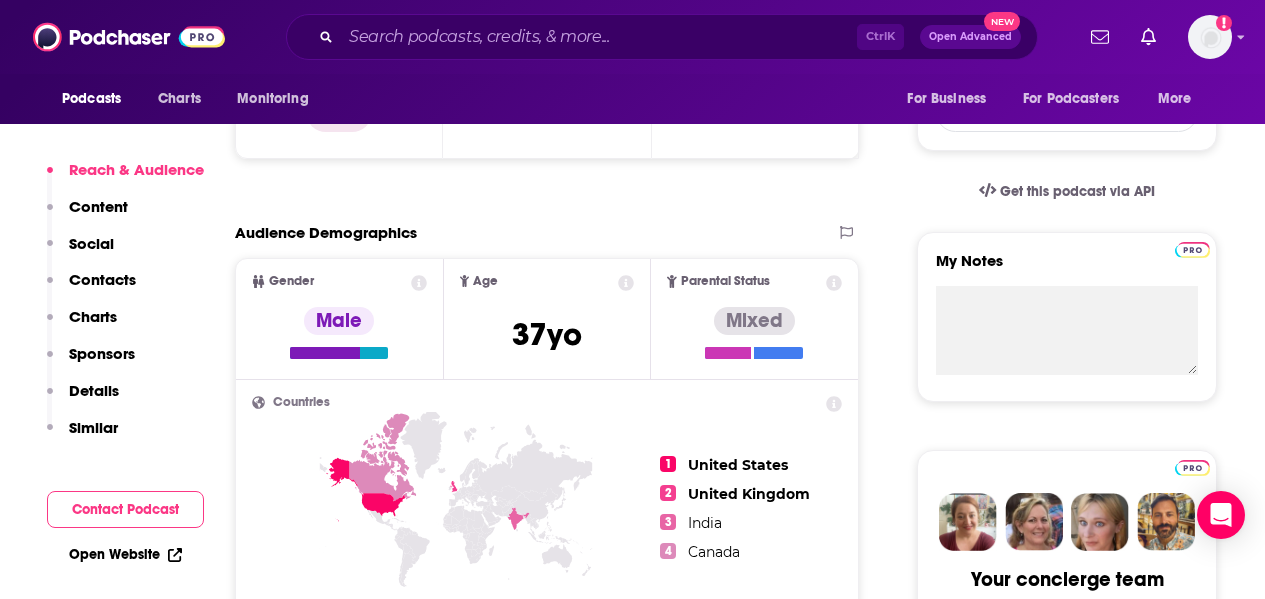 scroll, scrollTop: 400, scrollLeft: 0, axis: vertical 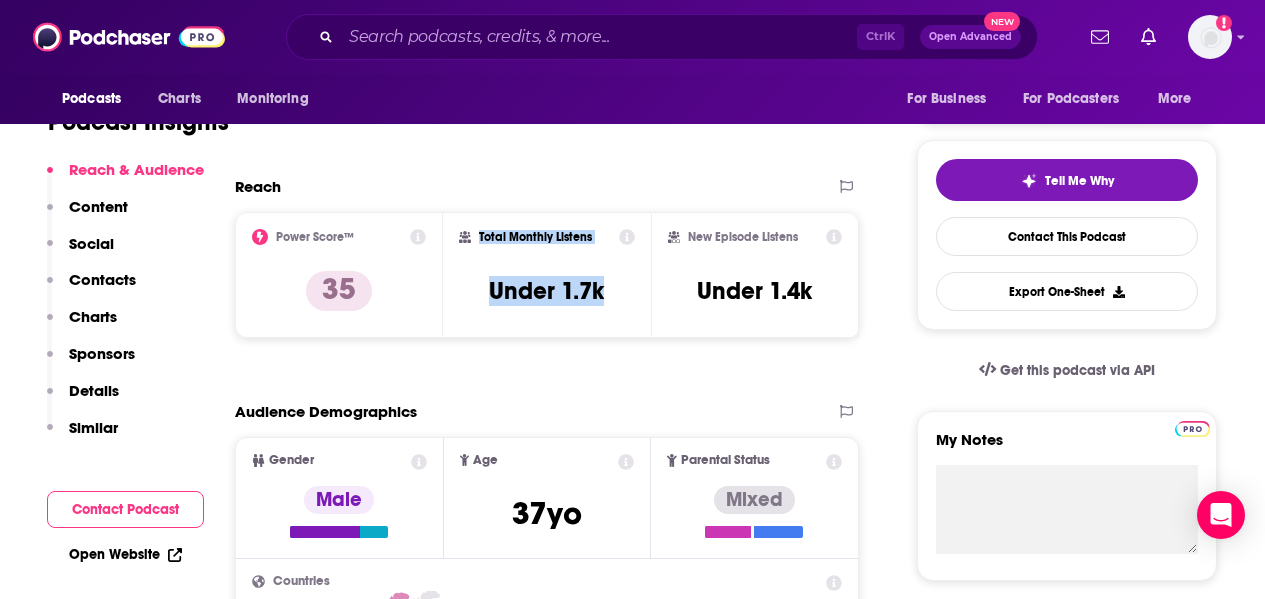drag, startPoint x: 623, startPoint y: 286, endPoint x: 462, endPoint y: 229, distance: 170.79227 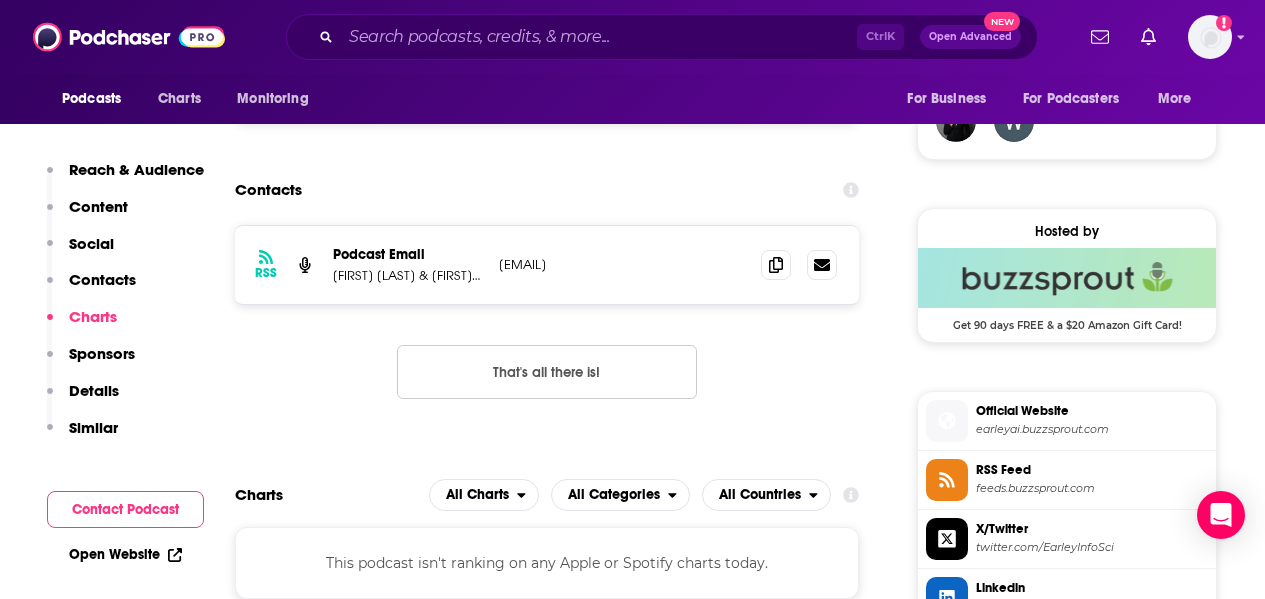 scroll, scrollTop: 1400, scrollLeft: 0, axis: vertical 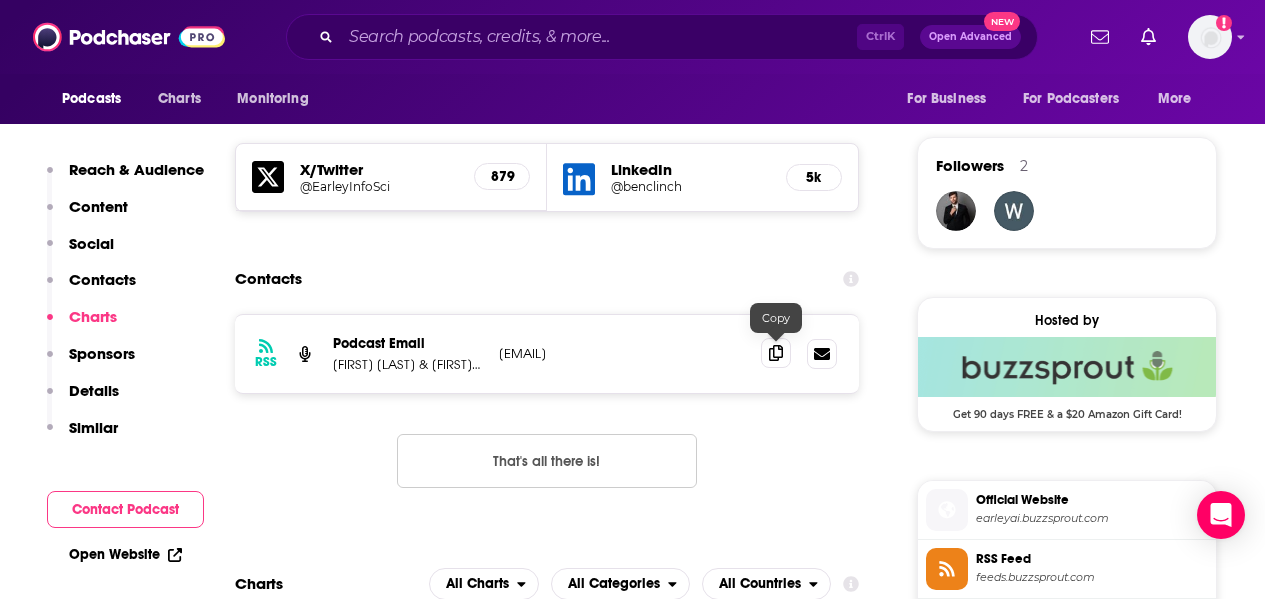 drag, startPoint x: 774, startPoint y: 354, endPoint x: 782, endPoint y: 366, distance: 14.422205 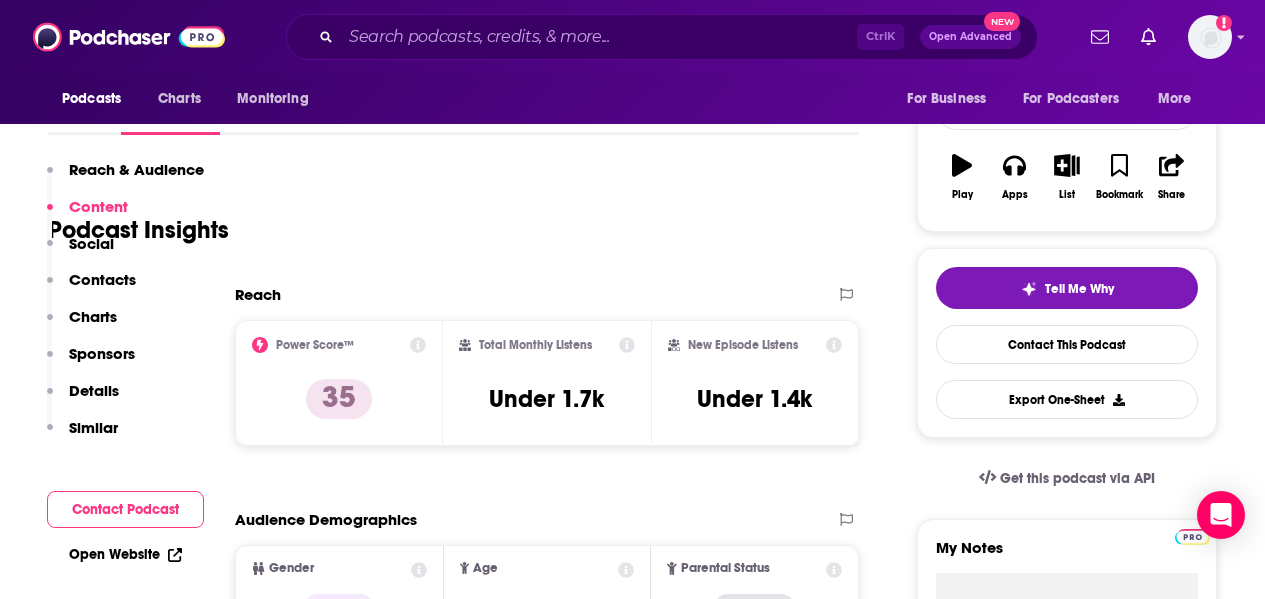 scroll, scrollTop: 0, scrollLeft: 0, axis: both 